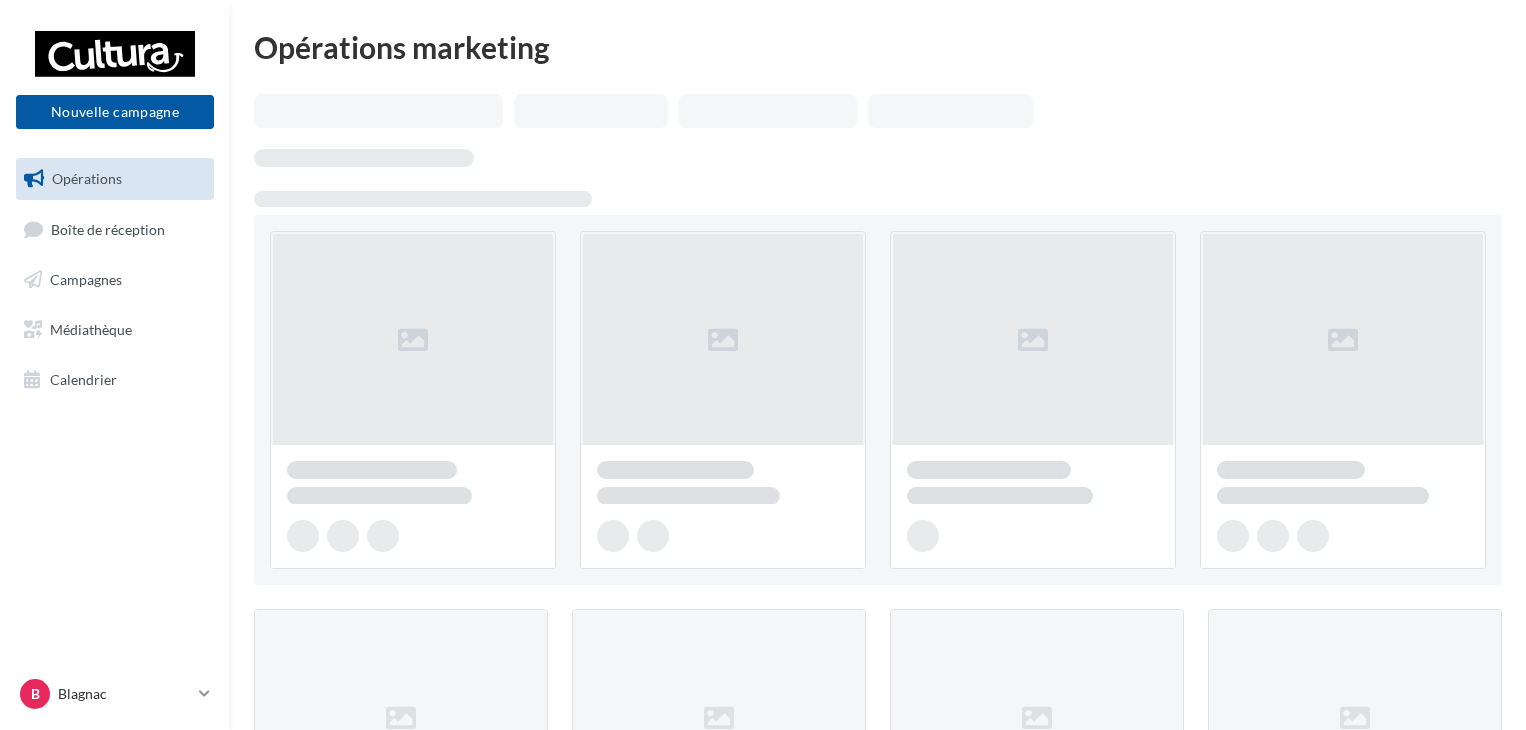 scroll, scrollTop: 0, scrollLeft: 0, axis: both 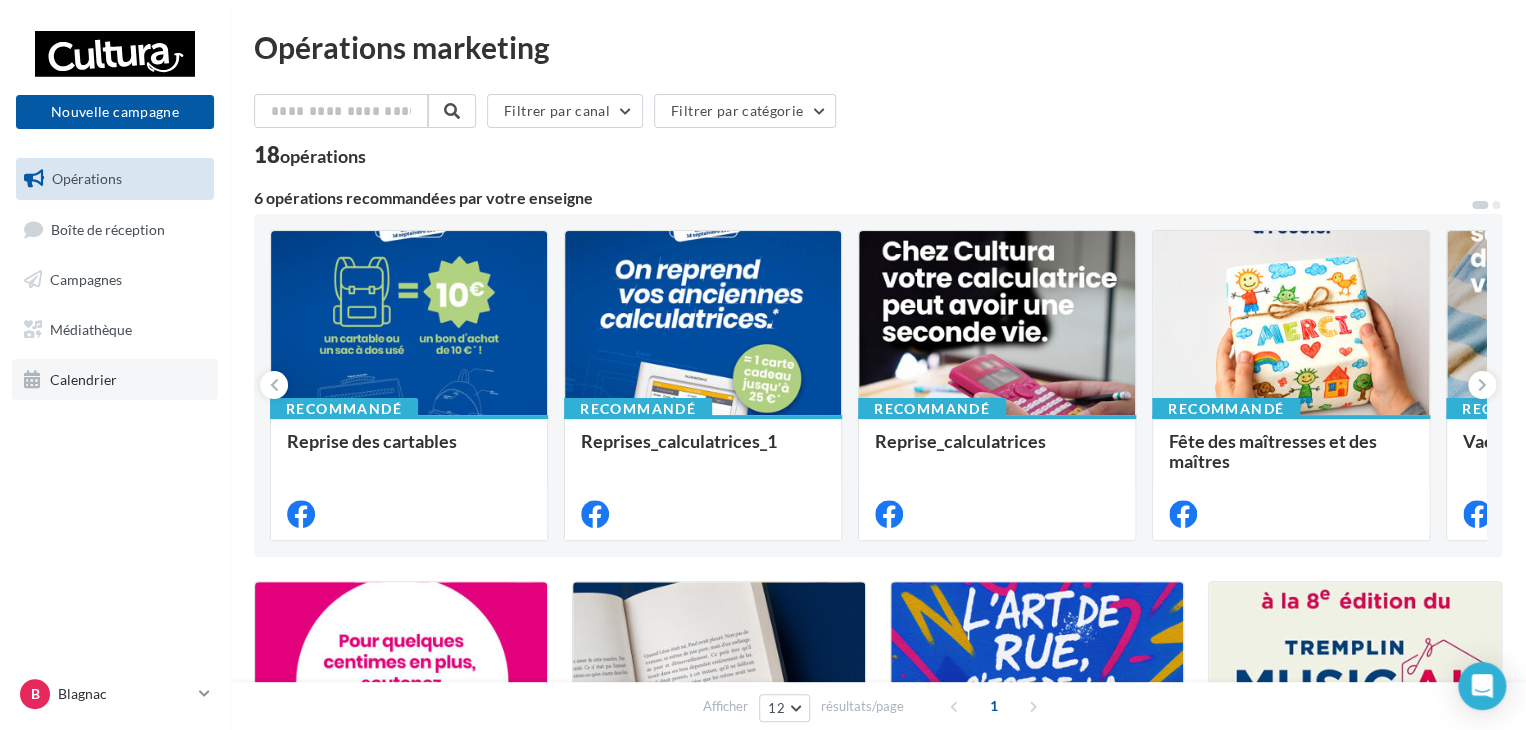 click on "Calendrier" at bounding box center (83, 378) 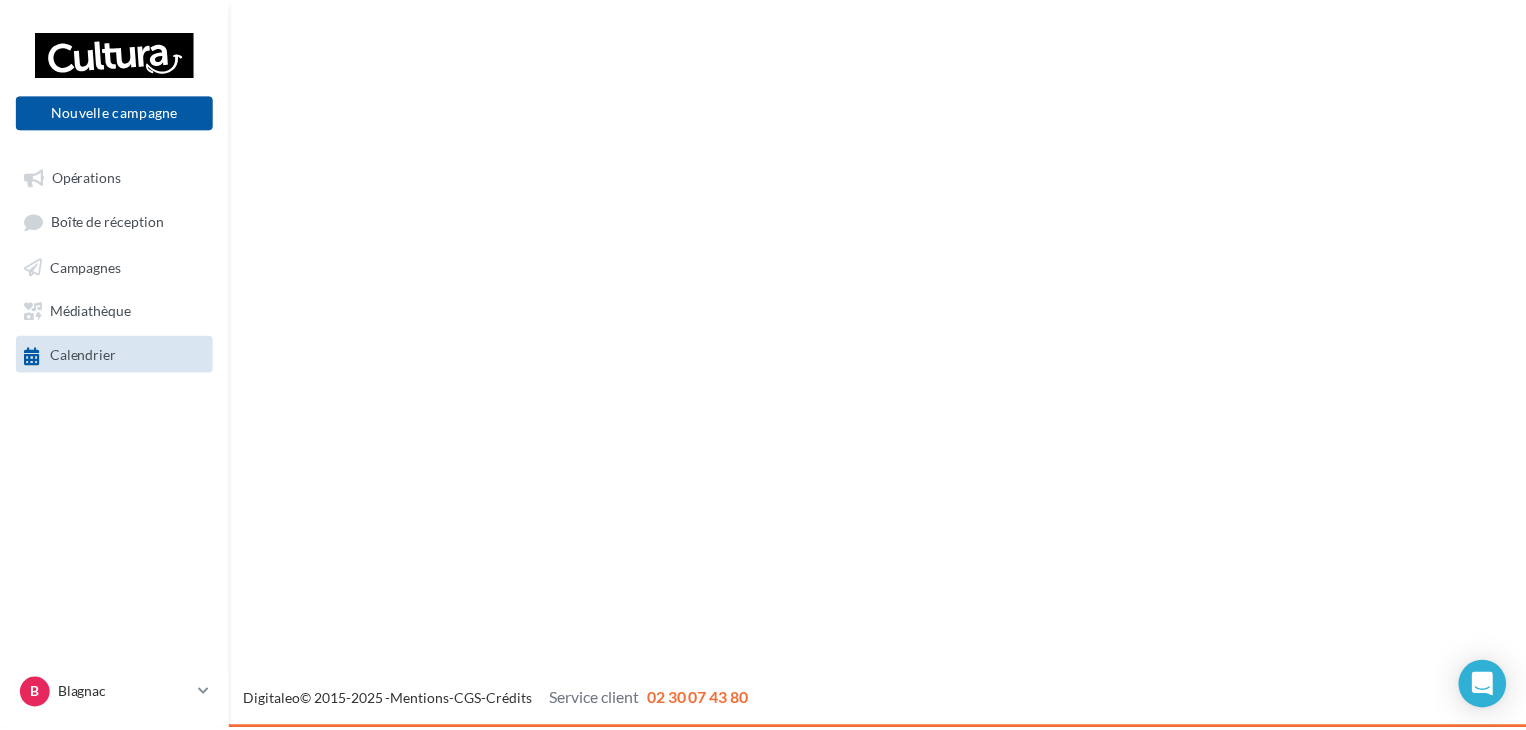 scroll, scrollTop: 0, scrollLeft: 0, axis: both 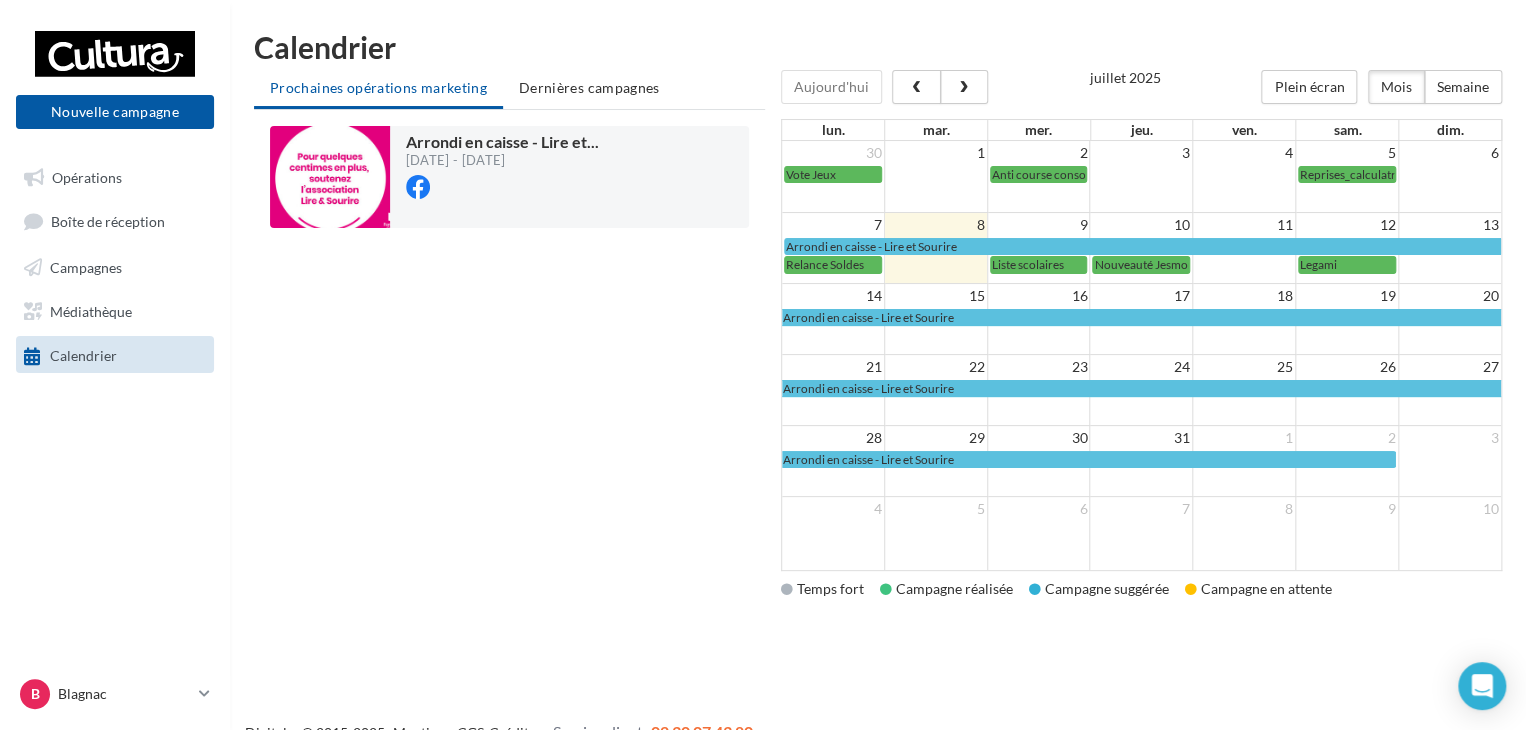 click on "Relance Soldes" at bounding box center [833, 174] 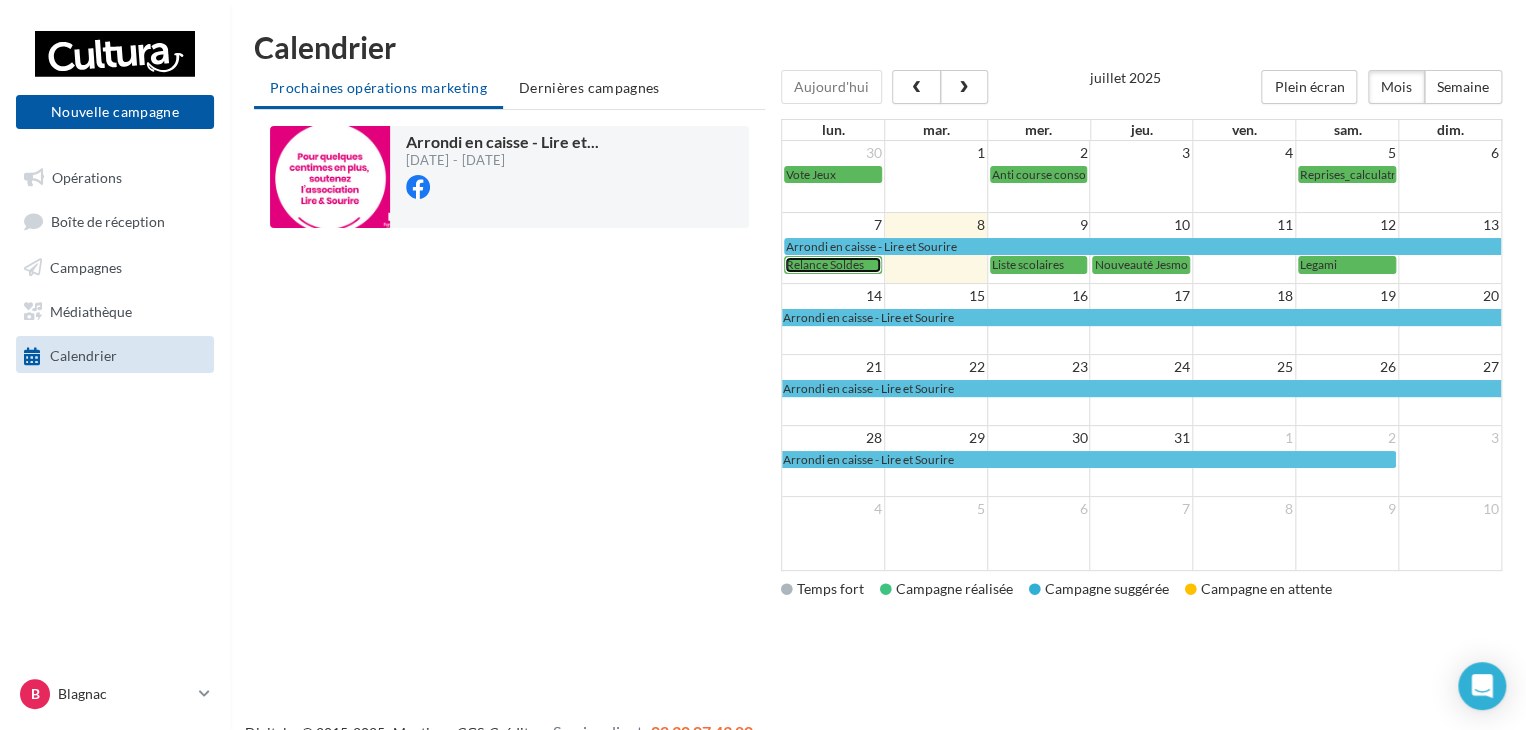 click on "Relance Soldes" at bounding box center [825, 264] 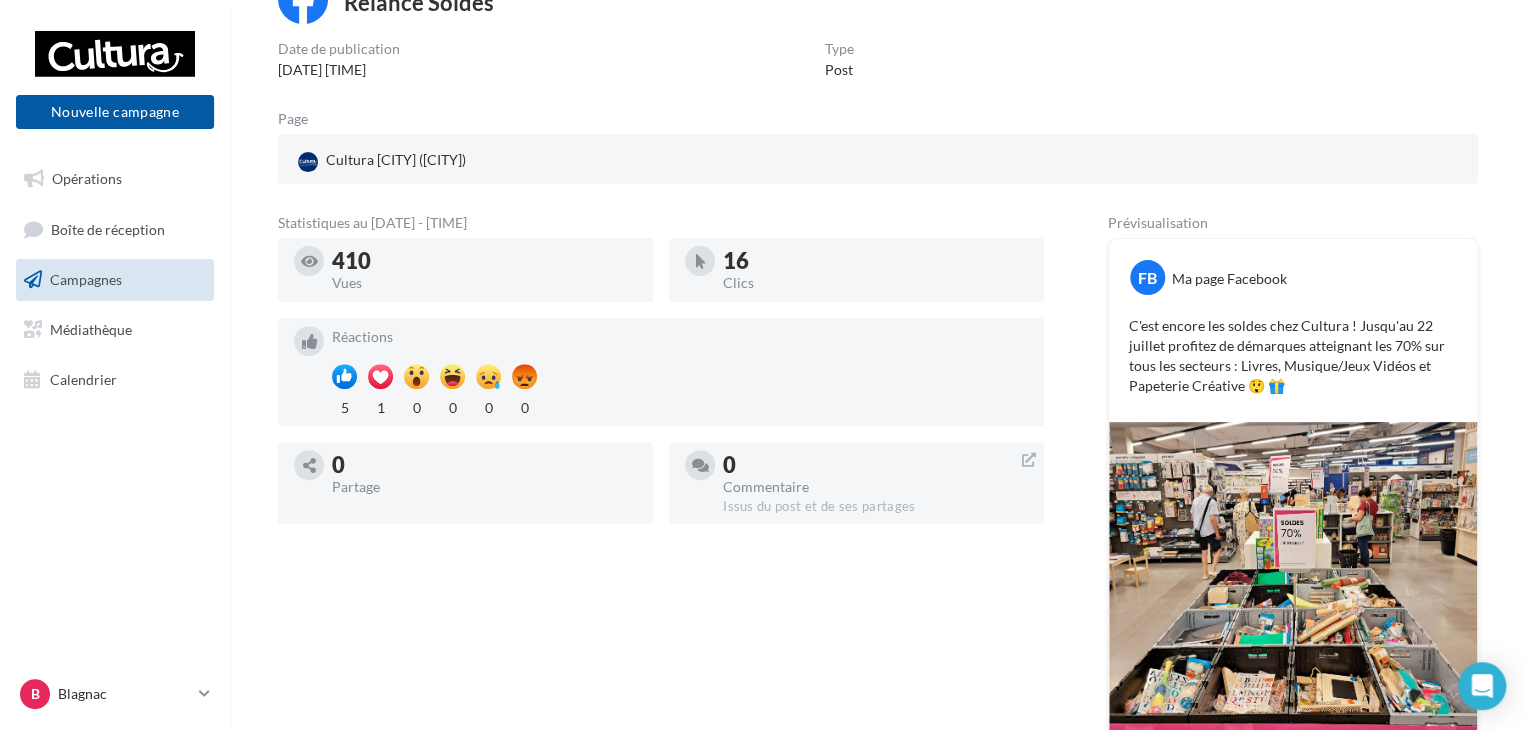 scroll, scrollTop: 156, scrollLeft: 0, axis: vertical 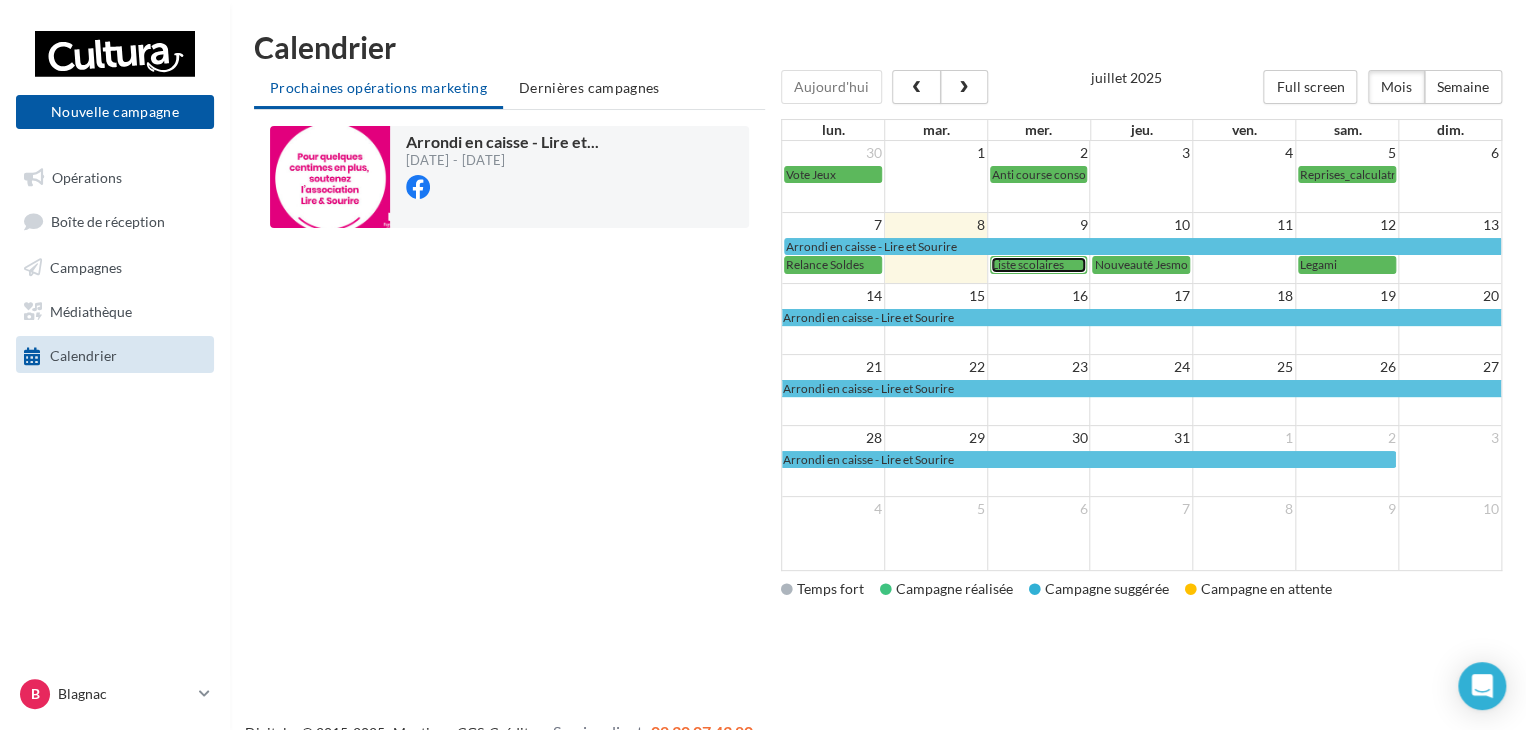 click on "Liste scolaires" at bounding box center [1028, 264] 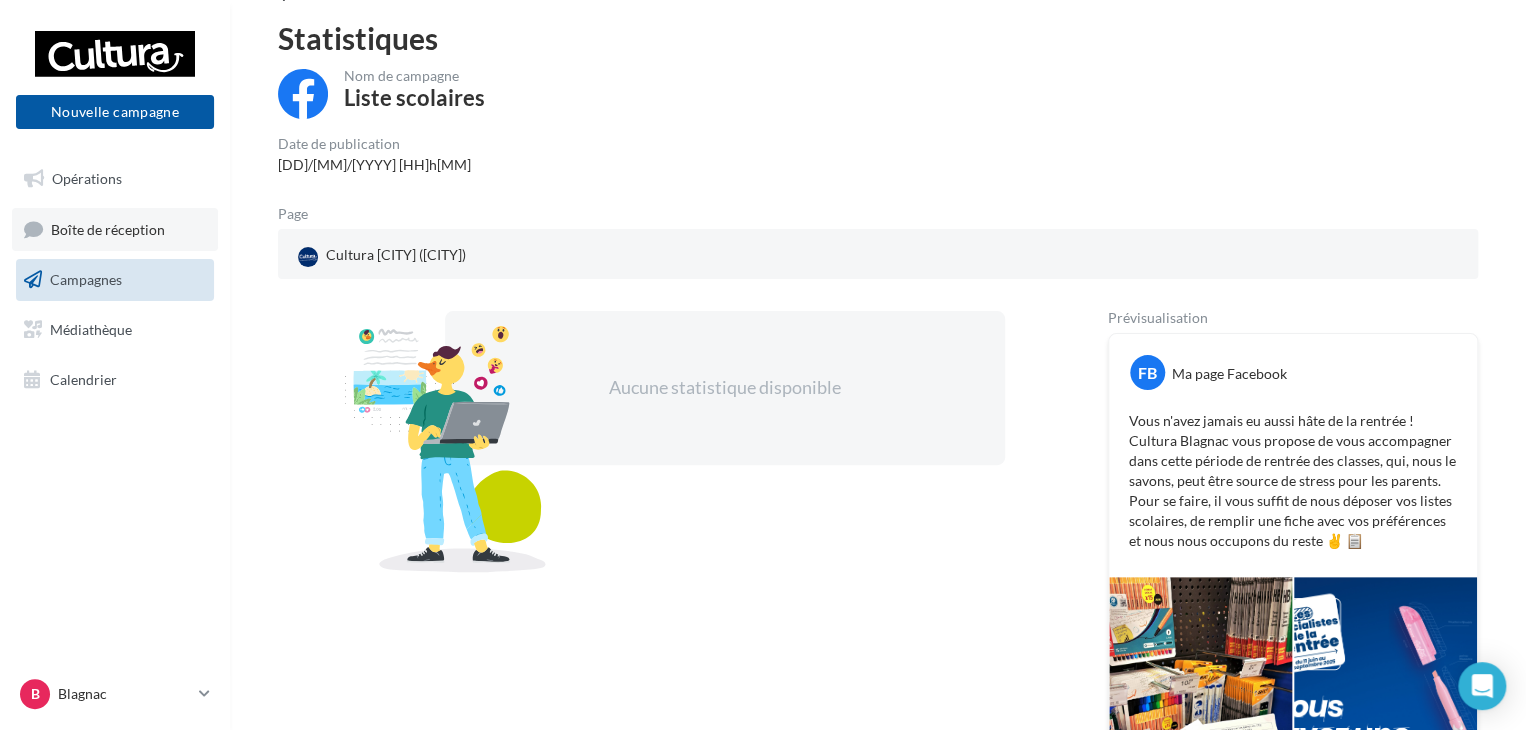 scroll, scrollTop: 100, scrollLeft: 0, axis: vertical 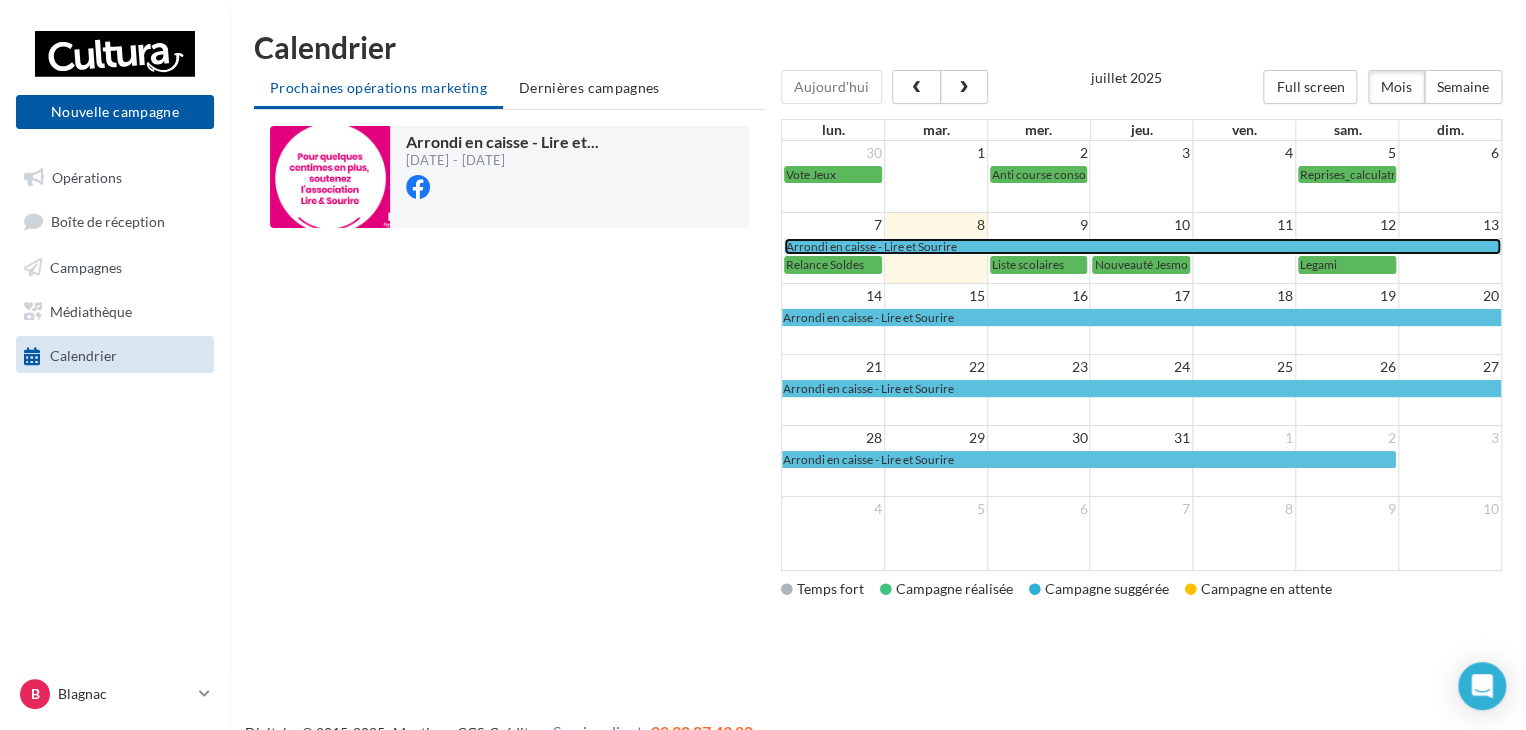 click on "Arrondi en caisse - Lire et Sourire" at bounding box center (1143, 246) 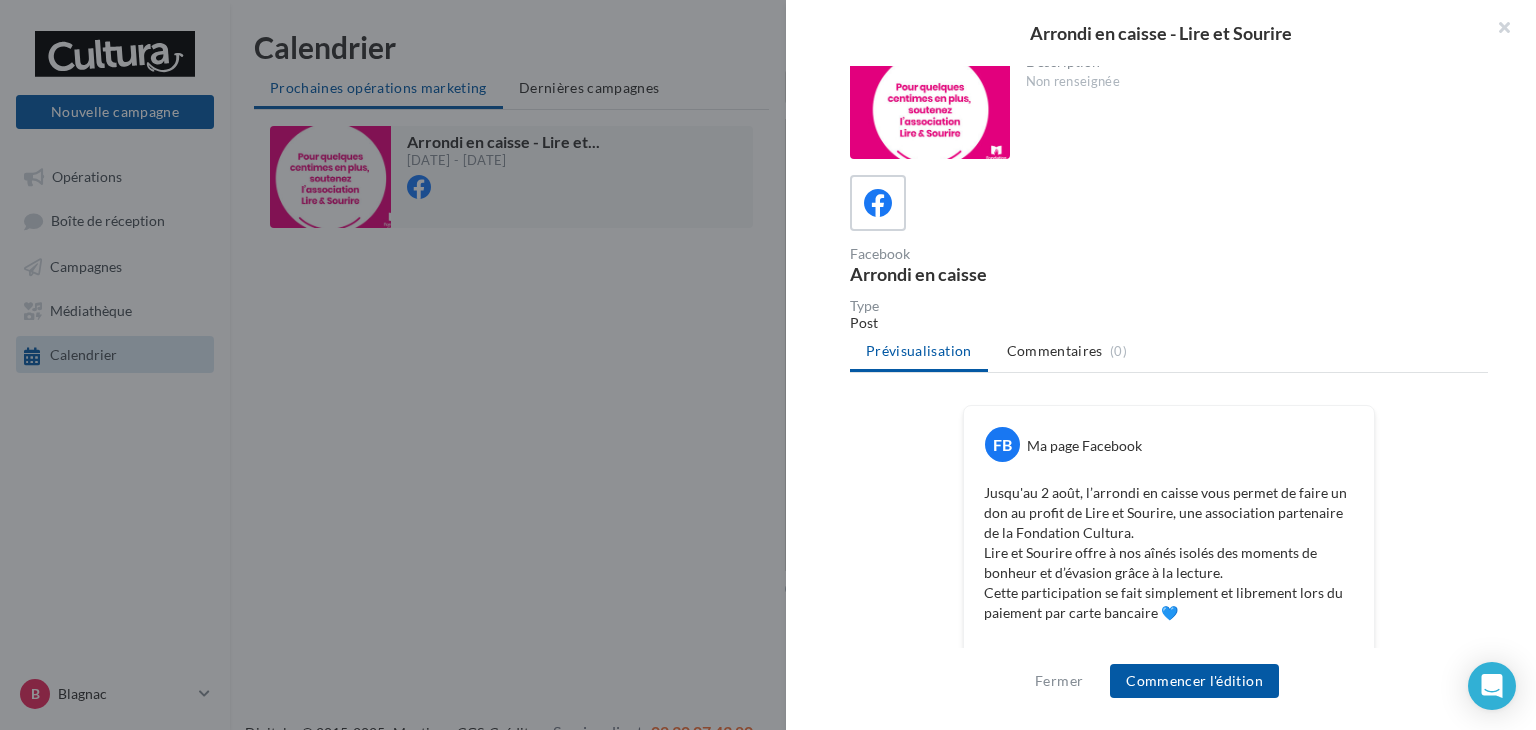 scroll, scrollTop: 0, scrollLeft: 0, axis: both 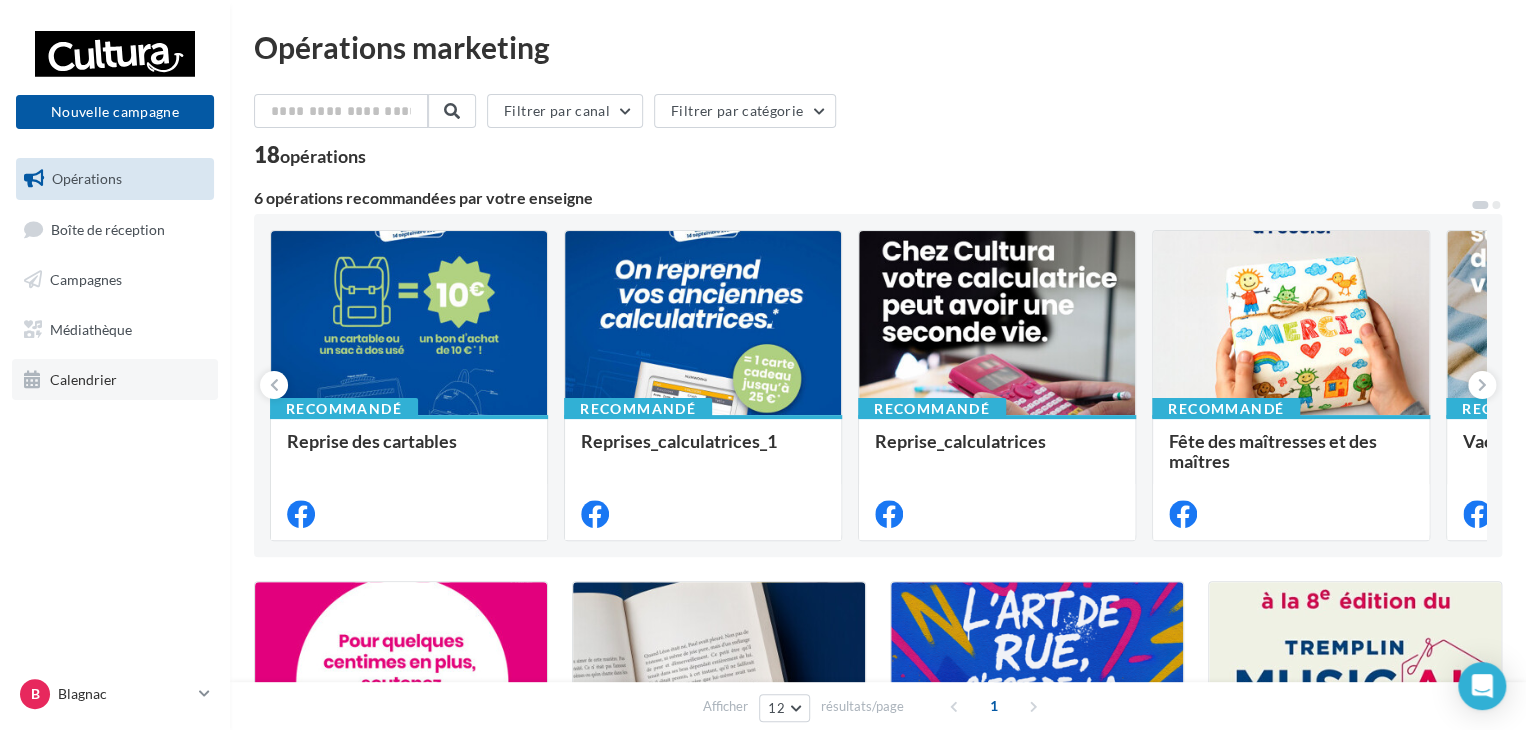 click on "Calendrier" at bounding box center [83, 378] 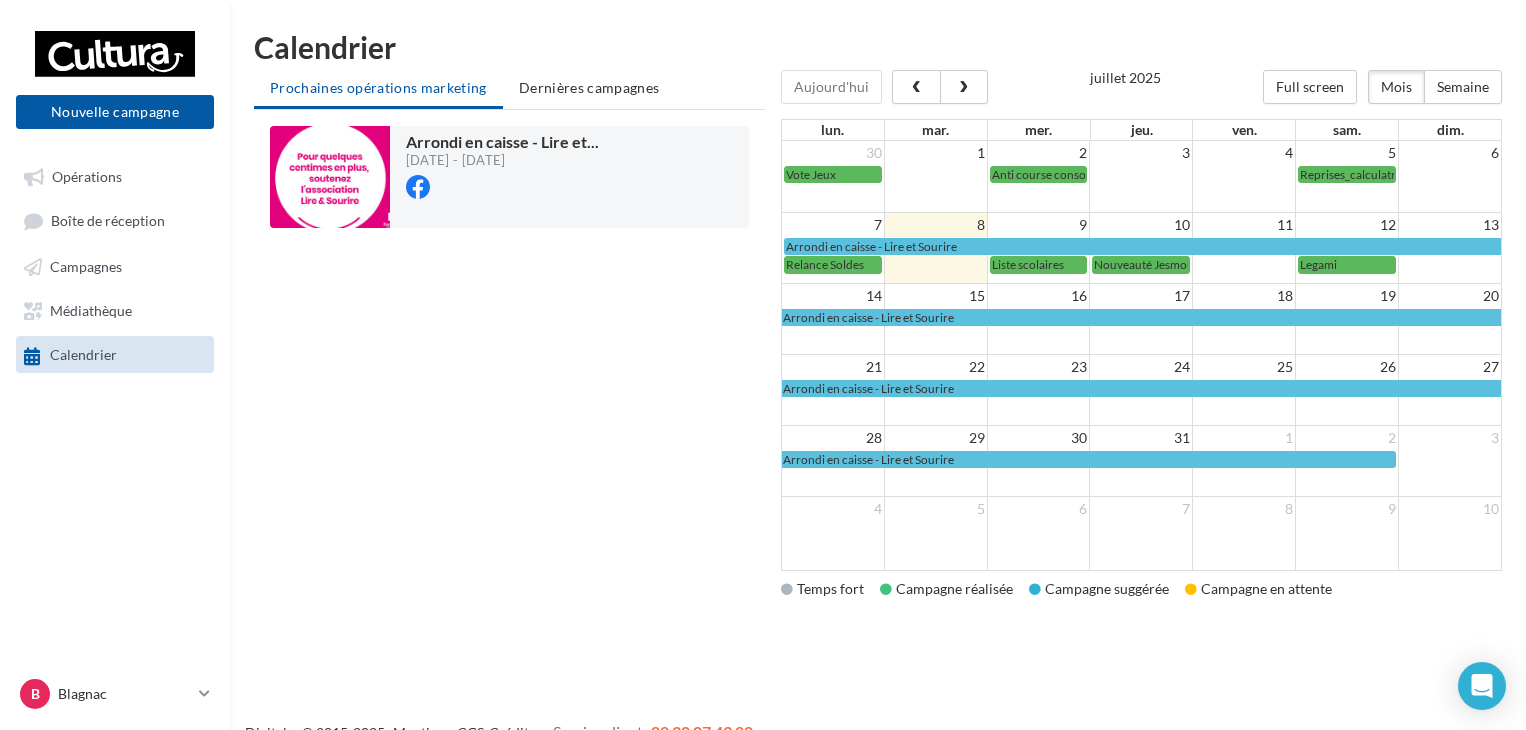 scroll, scrollTop: 0, scrollLeft: 0, axis: both 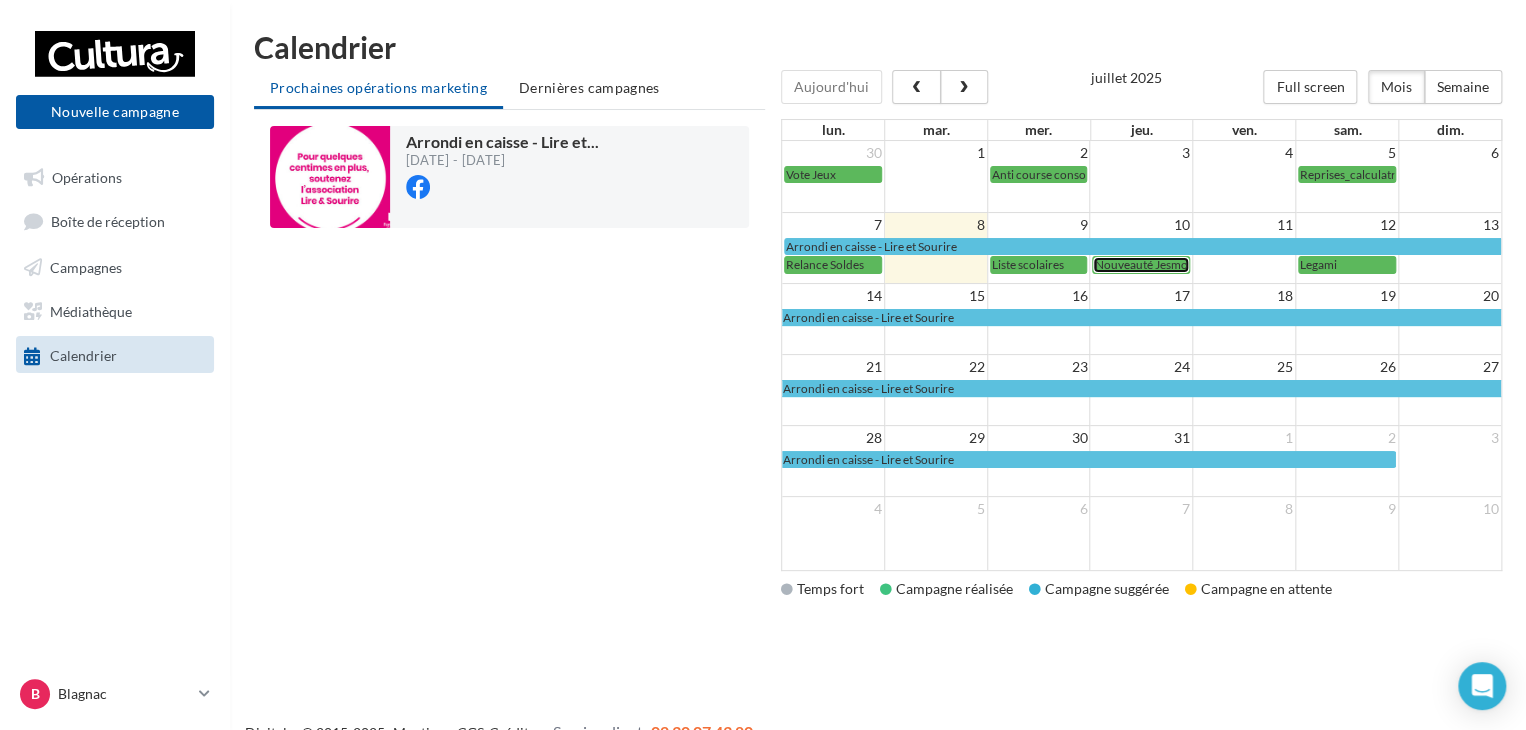 click on "Nouveauté Jesmonite" at bounding box center (1150, 264) 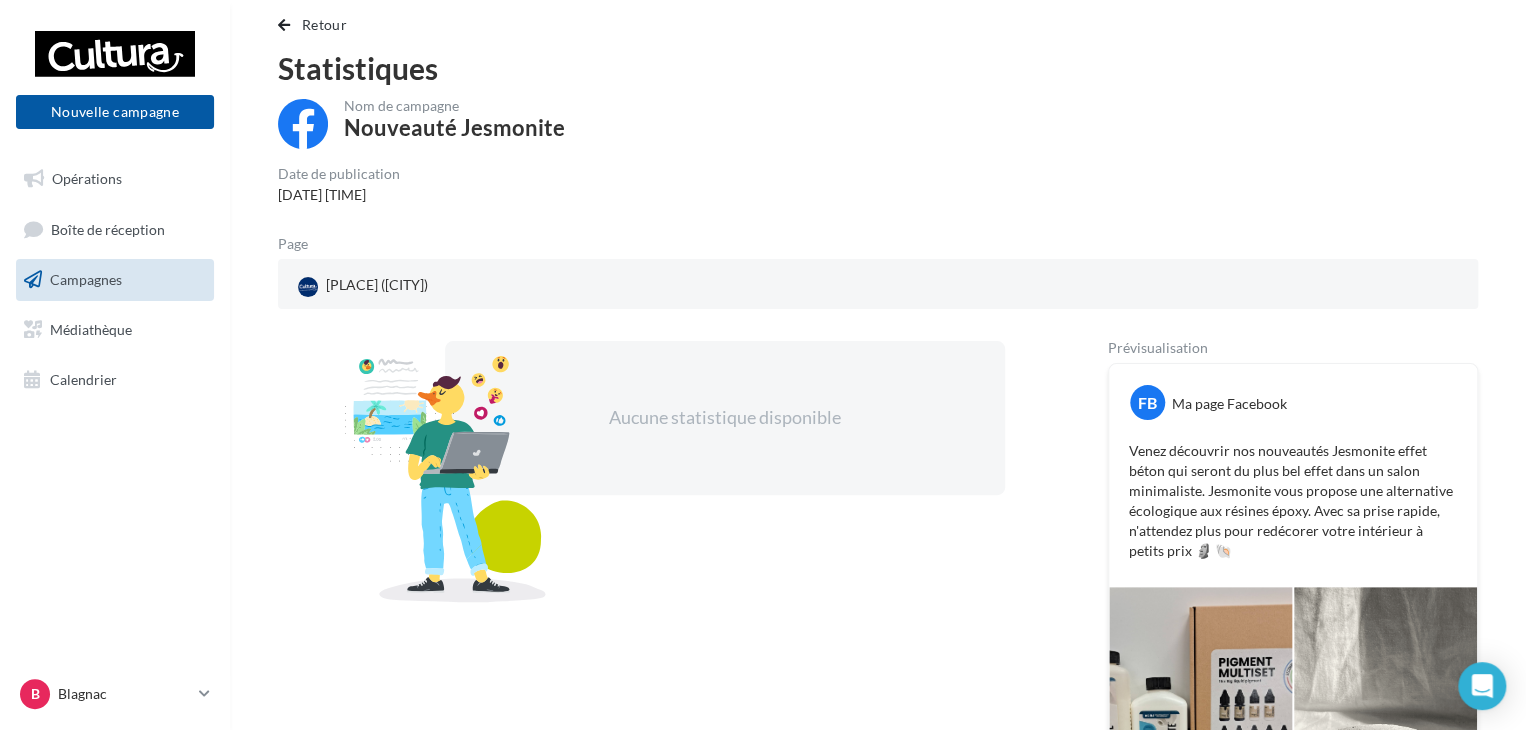 scroll, scrollTop: 0, scrollLeft: 0, axis: both 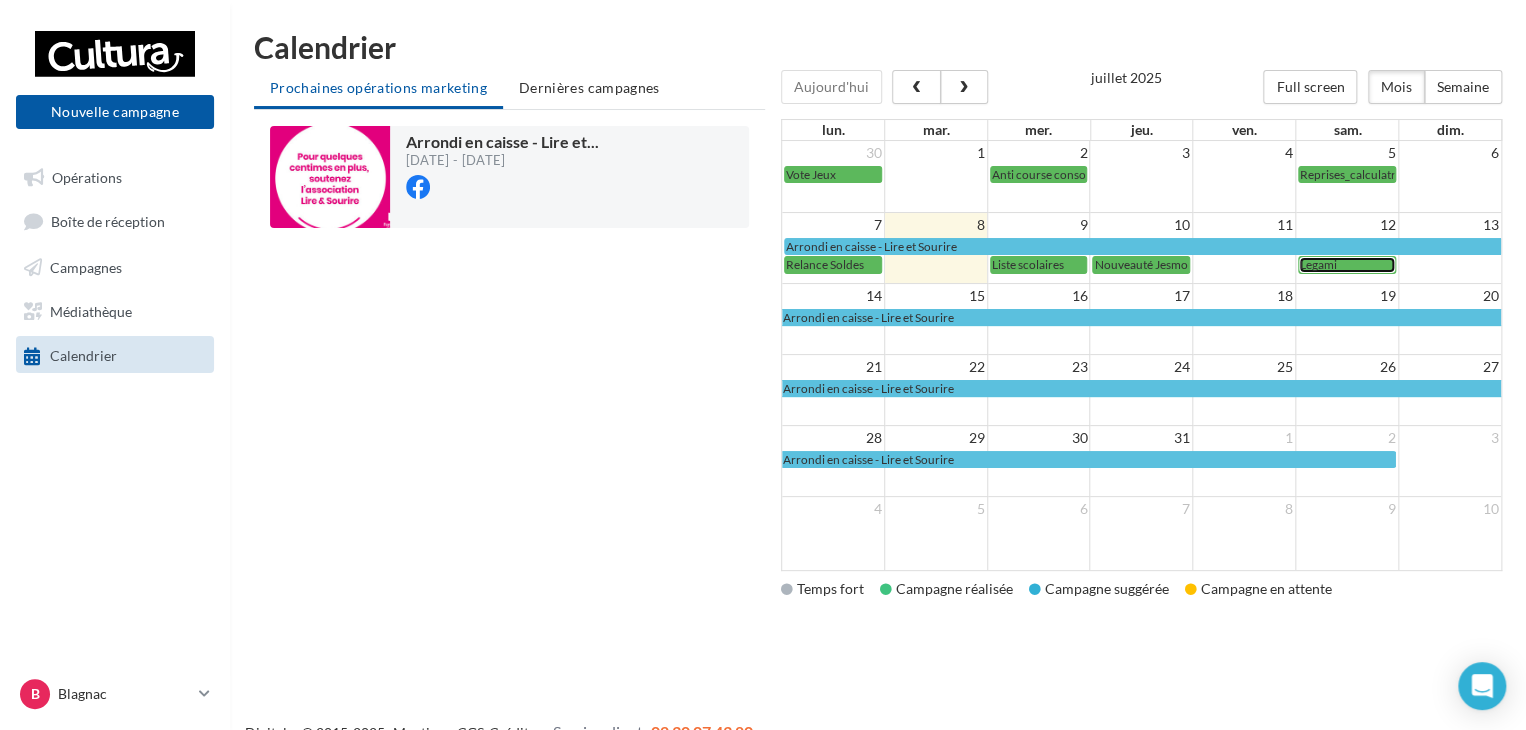click on "Legami" at bounding box center [1347, 264] 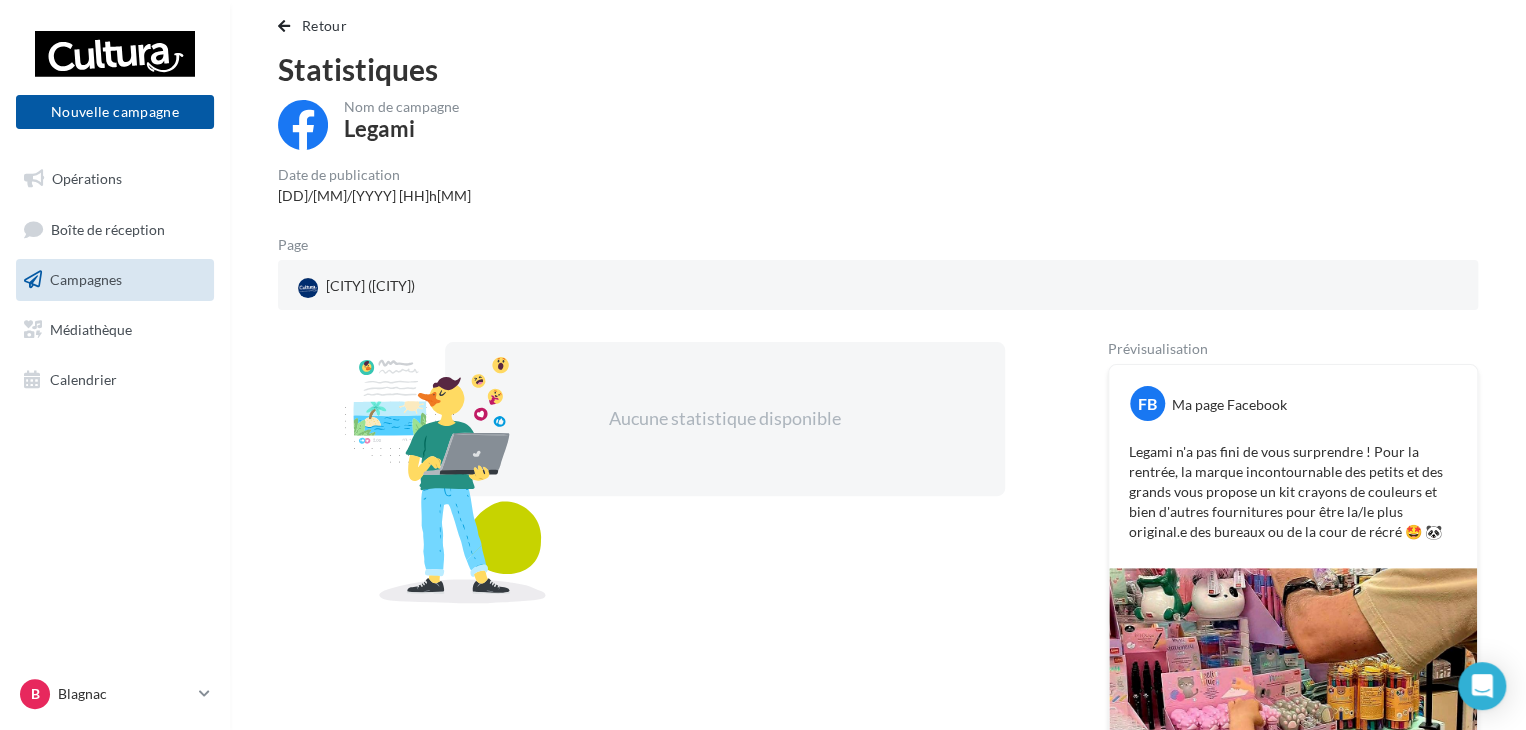 scroll, scrollTop: 0, scrollLeft: 0, axis: both 